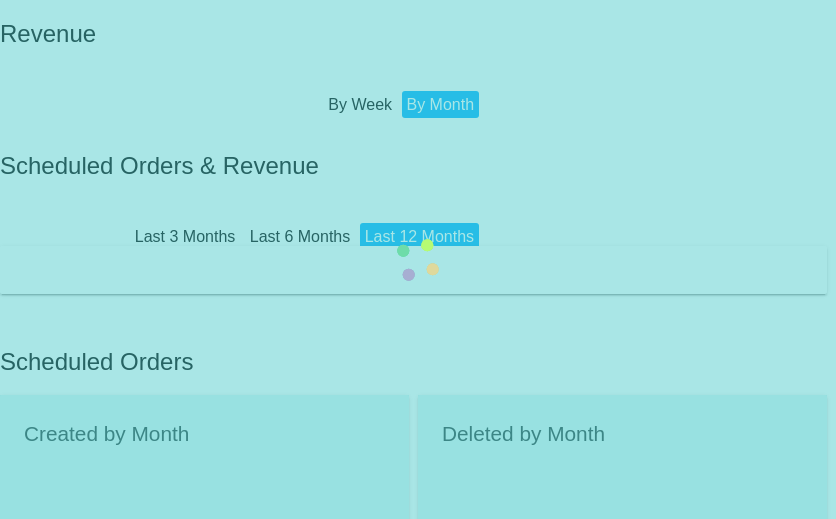 scroll, scrollTop: 0, scrollLeft: 0, axis: both 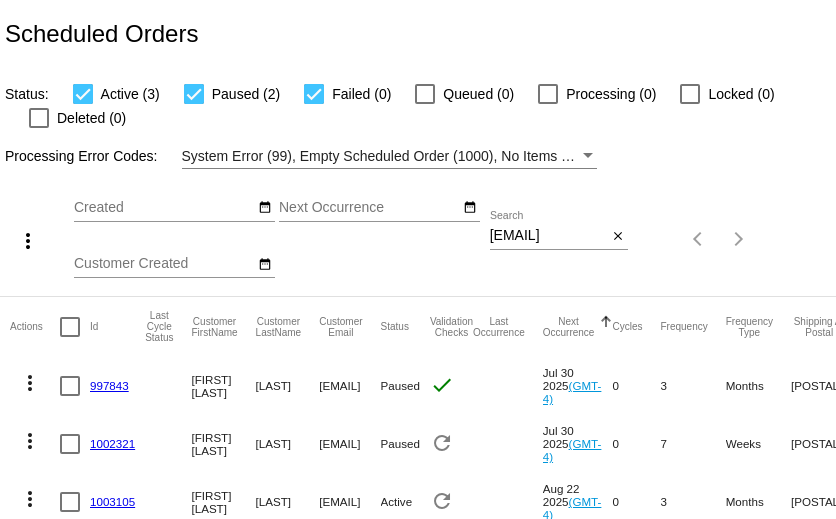 click on "ckzilkie@gmail.com" at bounding box center [548, 236] 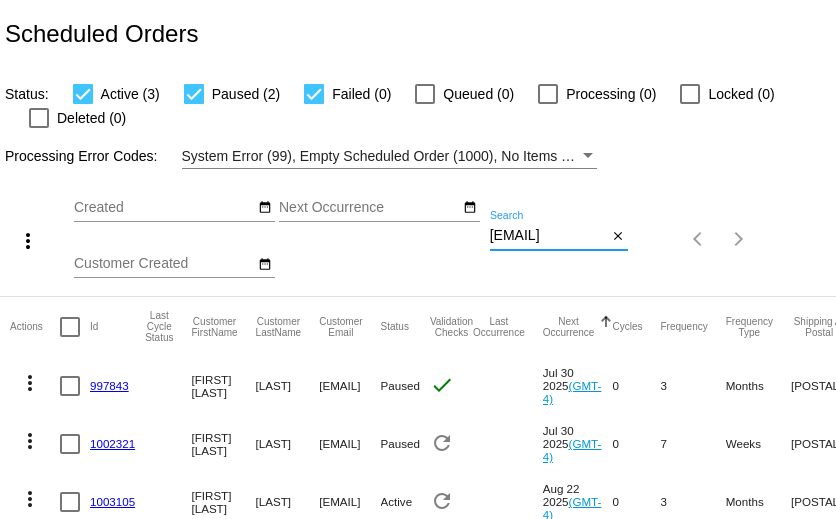 click on "ckzilkie@gmail.com" at bounding box center (548, 236) 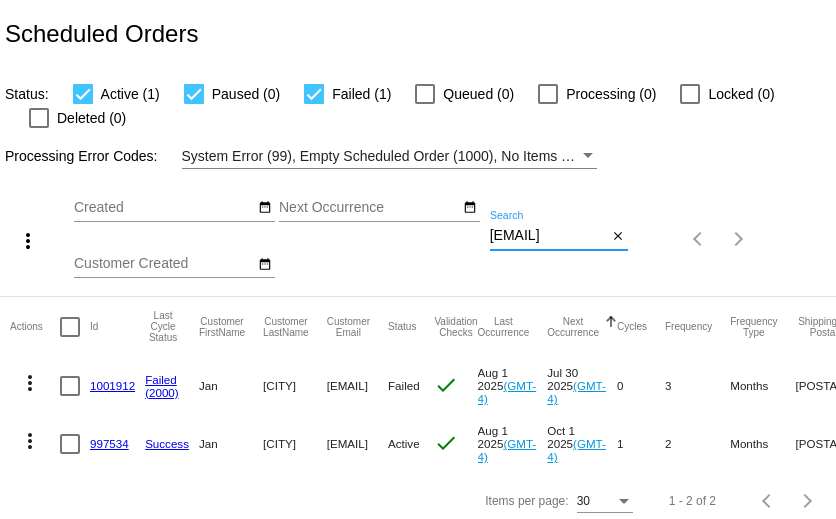 scroll, scrollTop: 11, scrollLeft: 0, axis: vertical 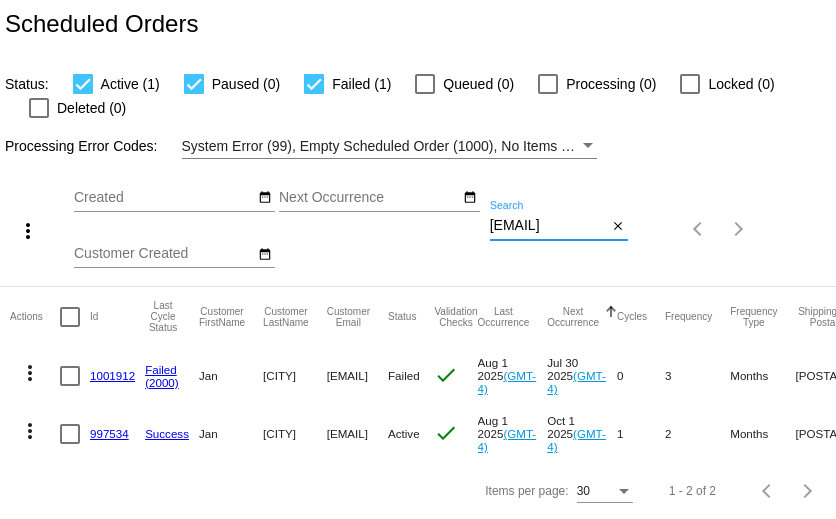 click on "jancmrn@gmail.com" at bounding box center [548, 226] 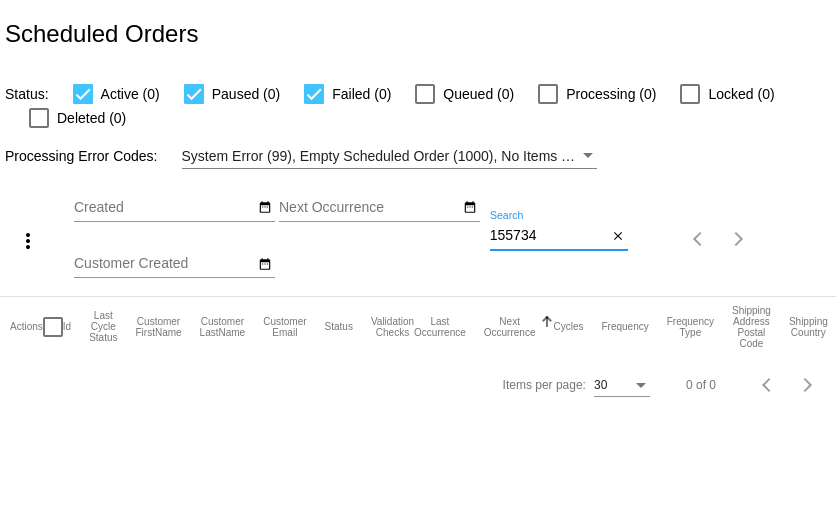 scroll, scrollTop: 0, scrollLeft: 0, axis: both 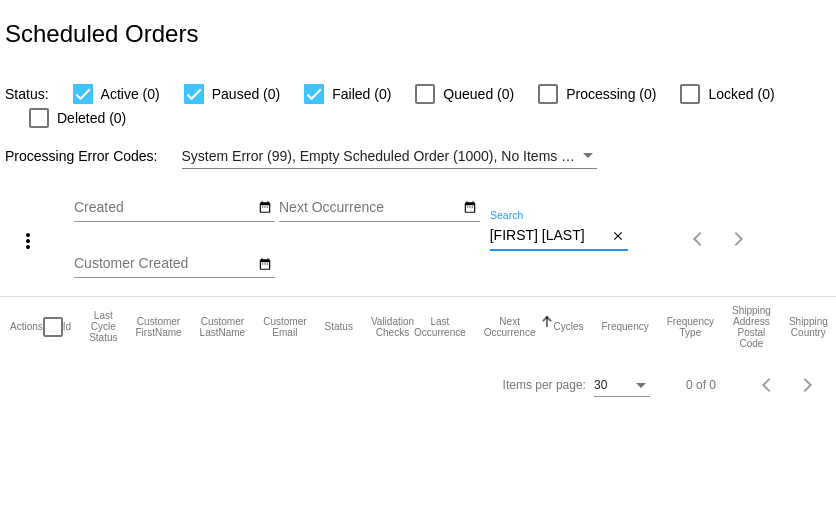 click on "Jan Hempstead
Search" 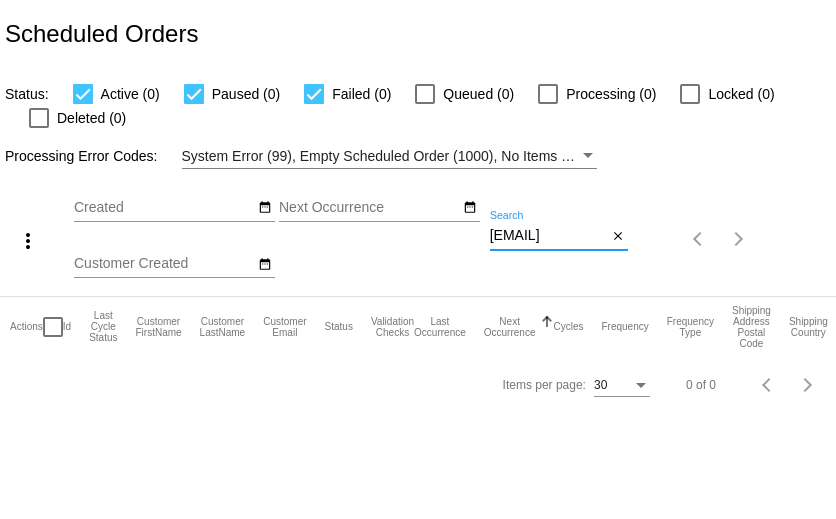 scroll, scrollTop: 0, scrollLeft: 9, axis: horizontal 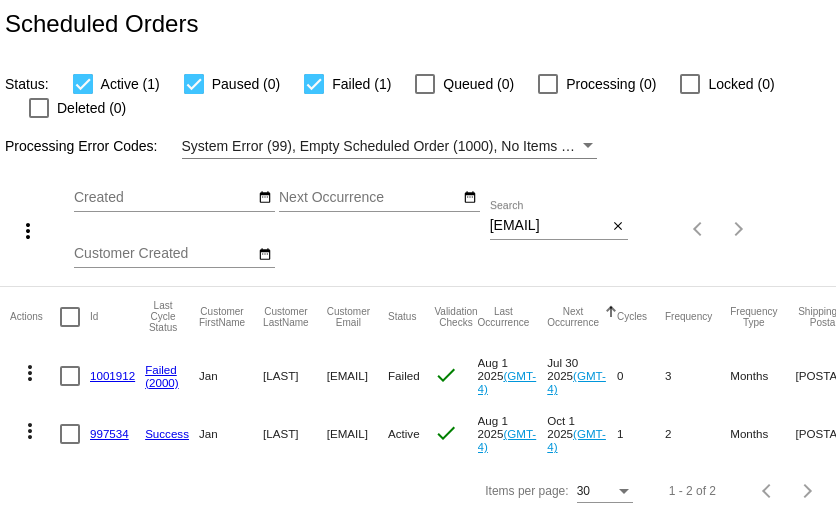 click on "1001912" 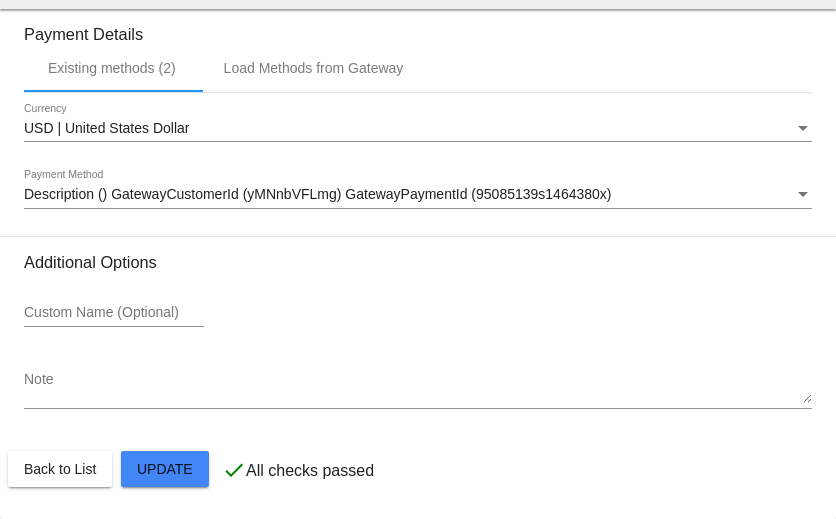 scroll, scrollTop: 2021, scrollLeft: 0, axis: vertical 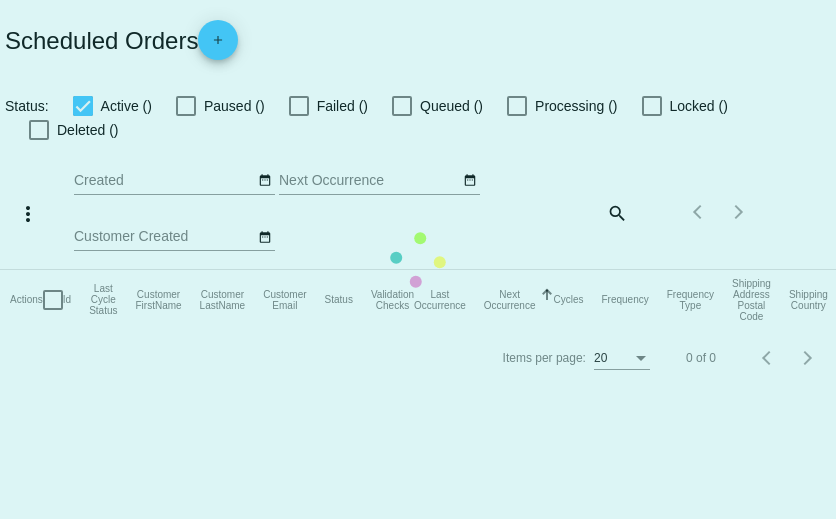 checkbox on "true" 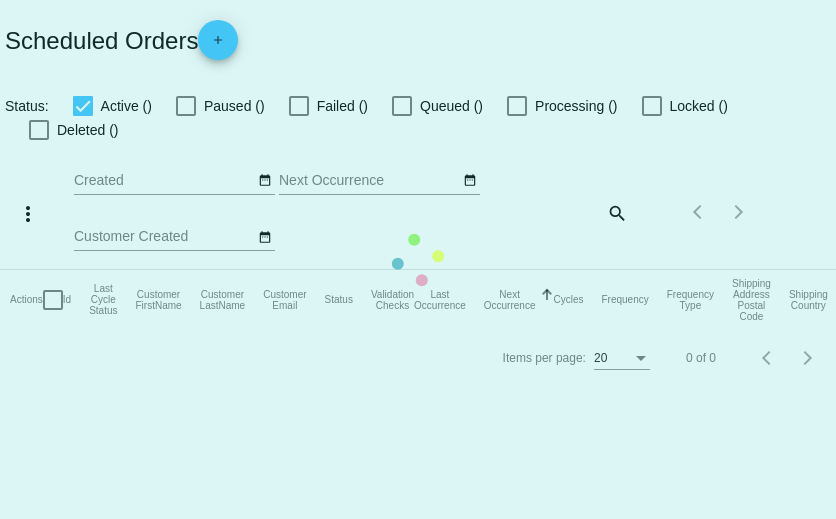 checkbox on "true" 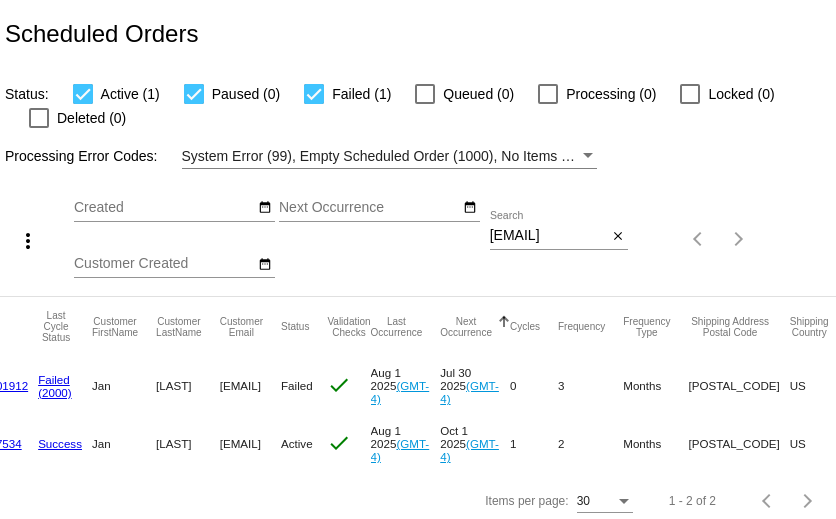 scroll, scrollTop: 0, scrollLeft: 108, axis: horizontal 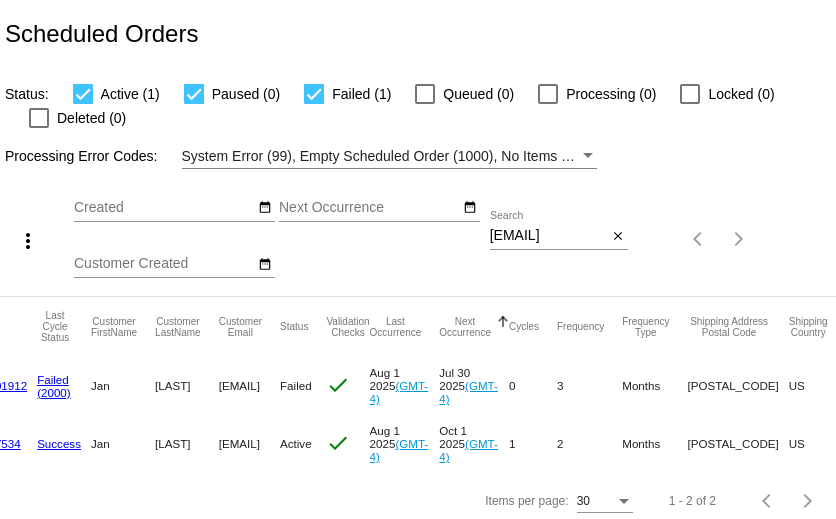 click on "jancmrn@gmail.com
Search" 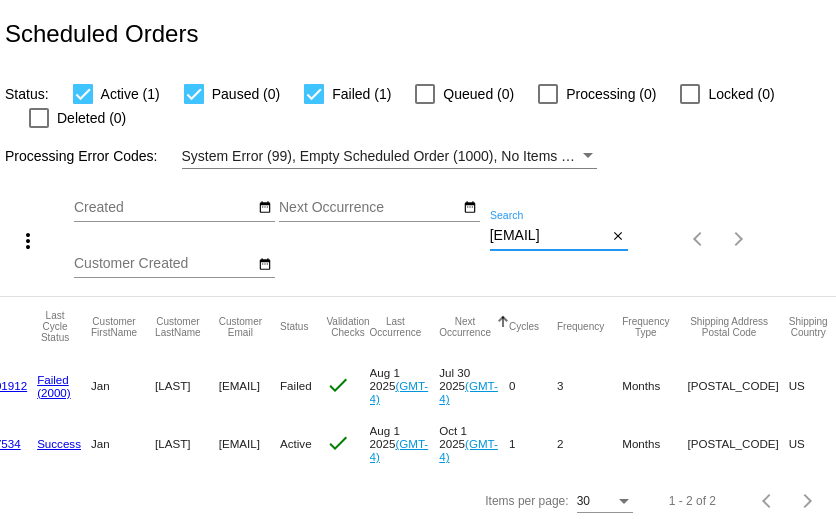 click on "jancmrn@gmail.com
Search" 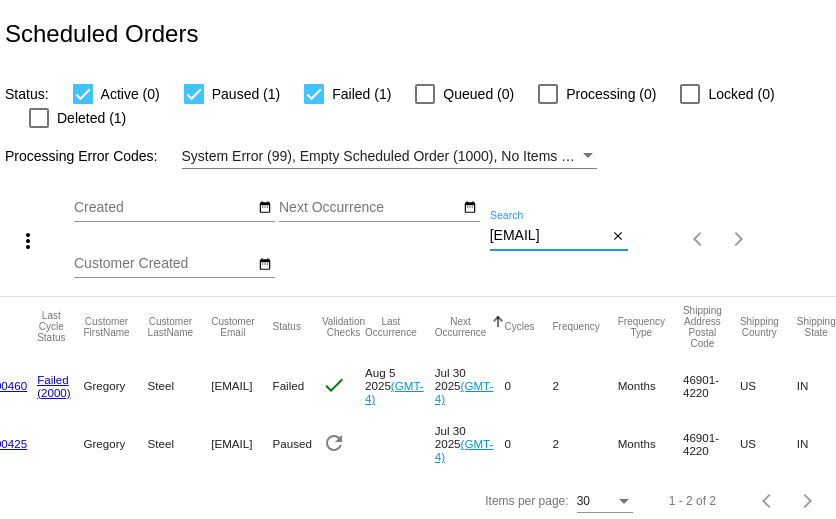 type on "[EMAIL]" 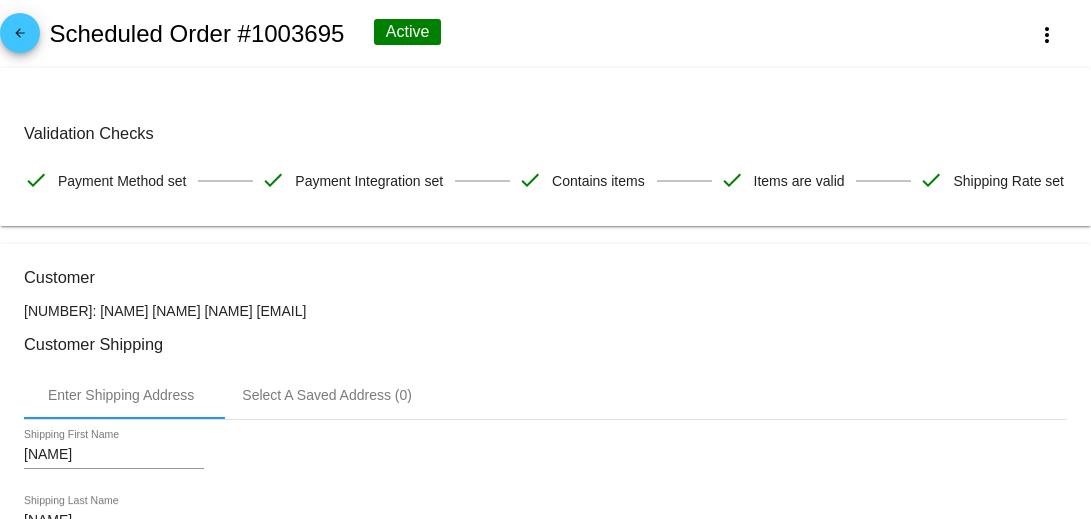 scroll, scrollTop: 0, scrollLeft: 0, axis: both 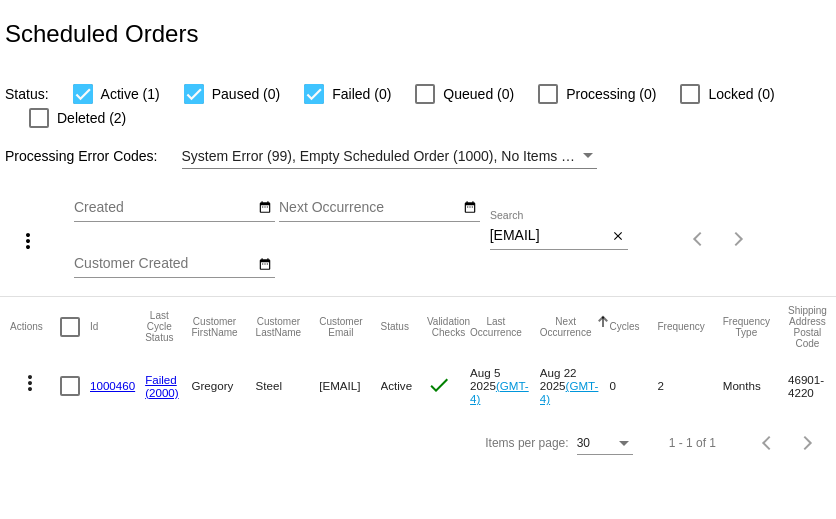 click on "1000460" 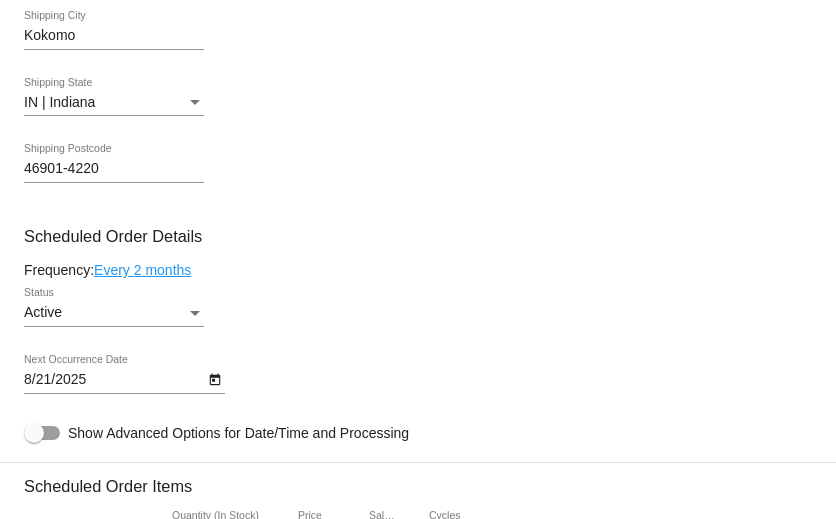 scroll, scrollTop: 1050, scrollLeft: 0, axis: vertical 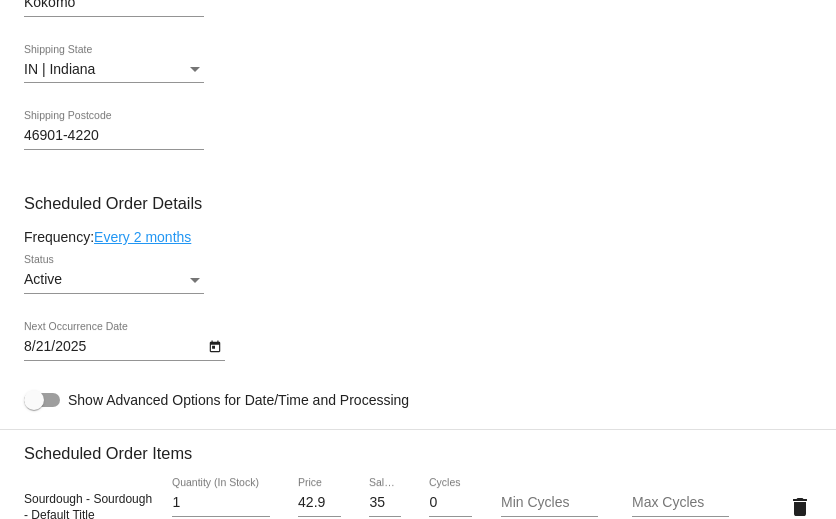 click on "Every 2 months" 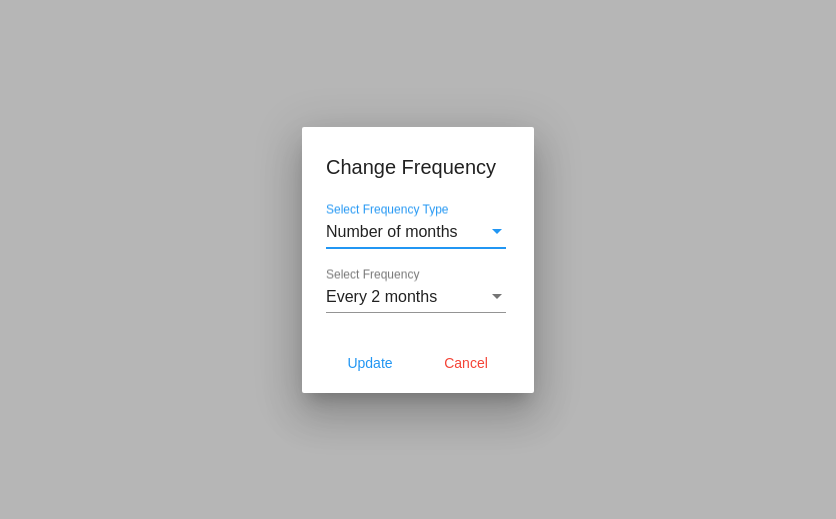 click on "Number of months" at bounding box center (392, 231) 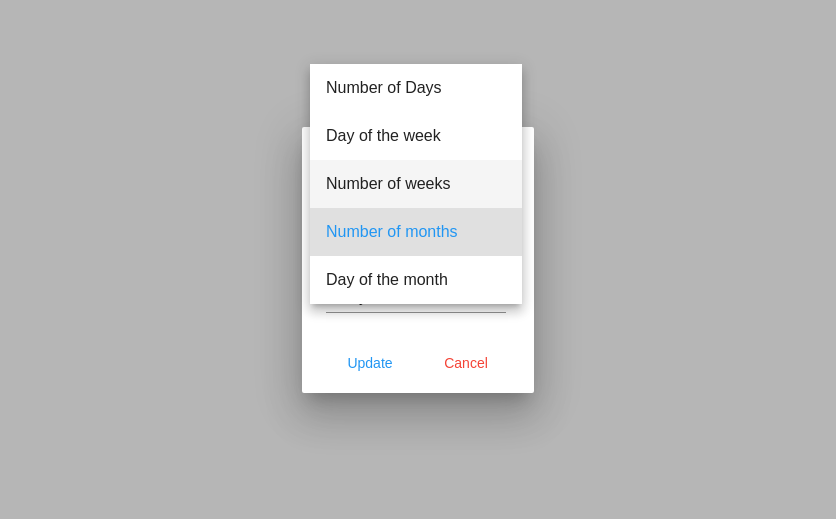 click on "Number of weeks" at bounding box center (416, 184) 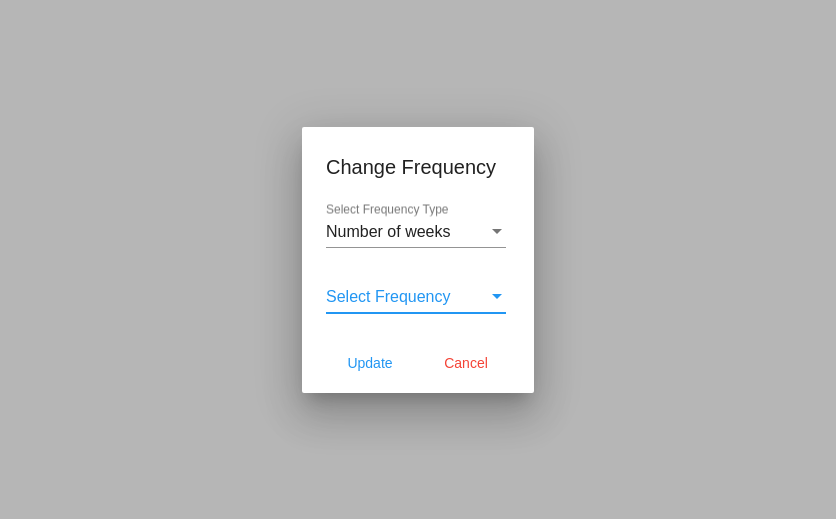 click on "Select Frequency" at bounding box center (388, 296) 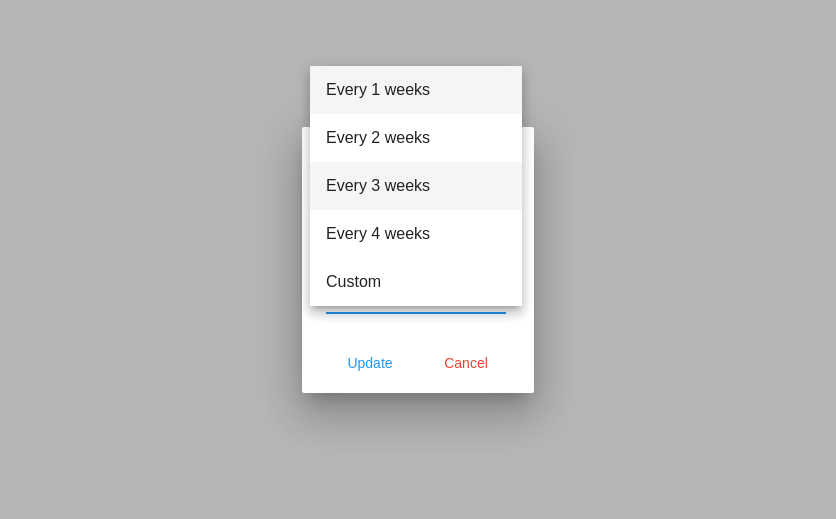click on "Every 3 weeks" at bounding box center (416, 186) 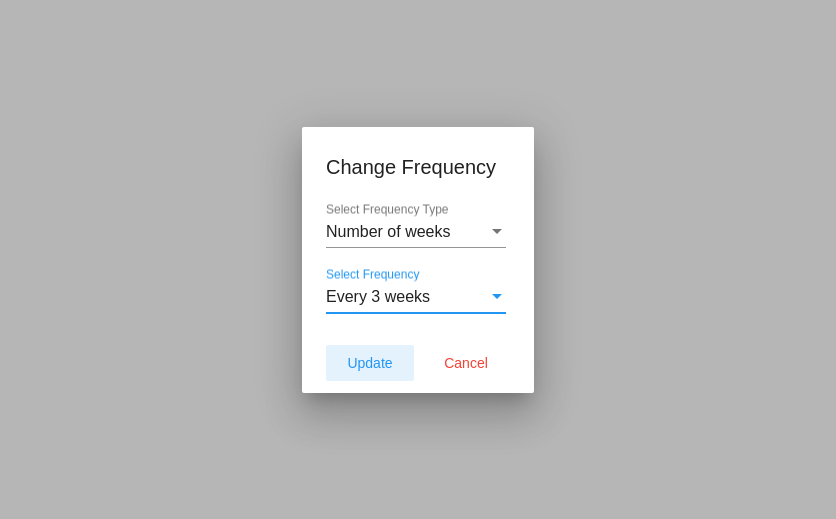 click on "Update" 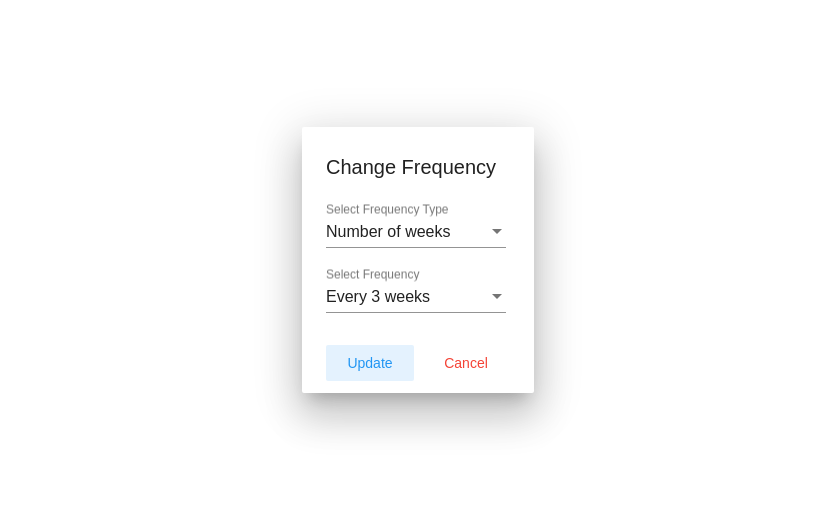 type on "8/27/2025" 